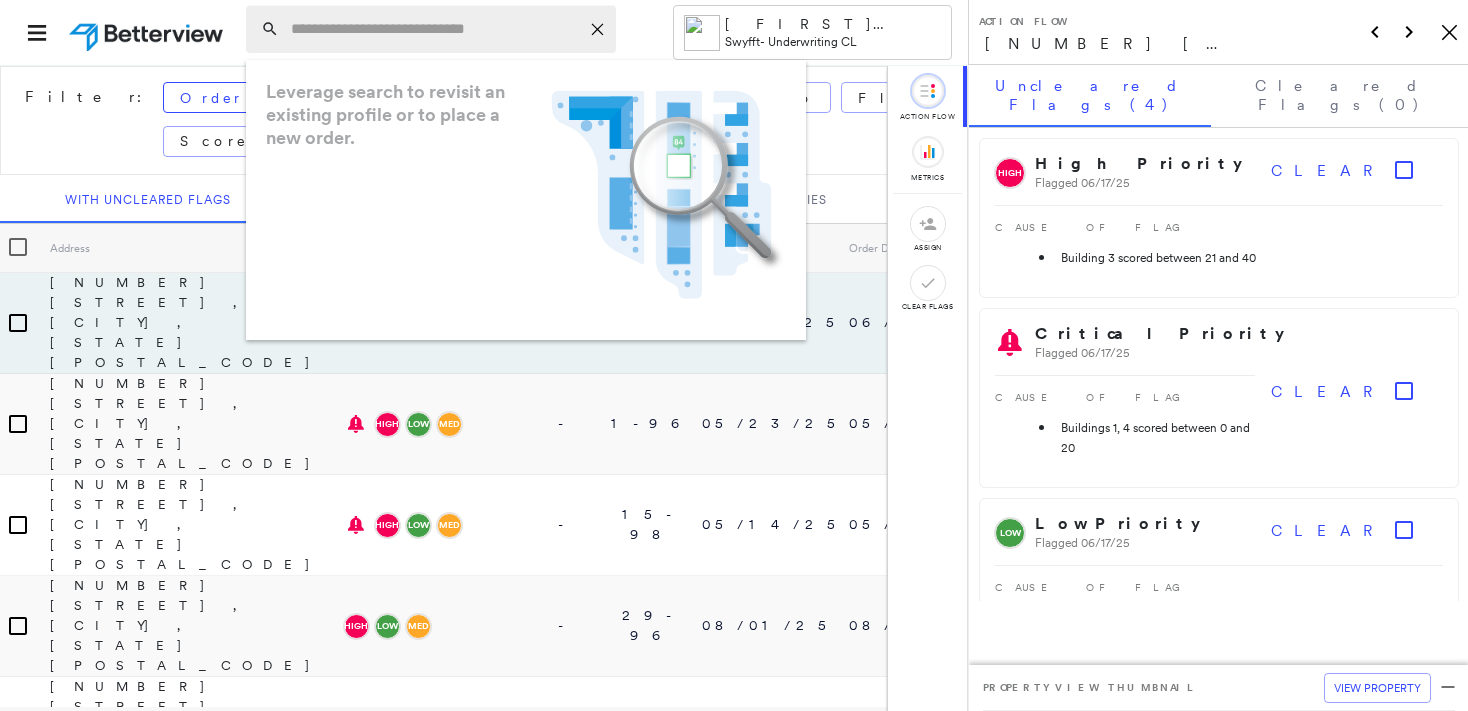 scroll, scrollTop: 0, scrollLeft: 0, axis: both 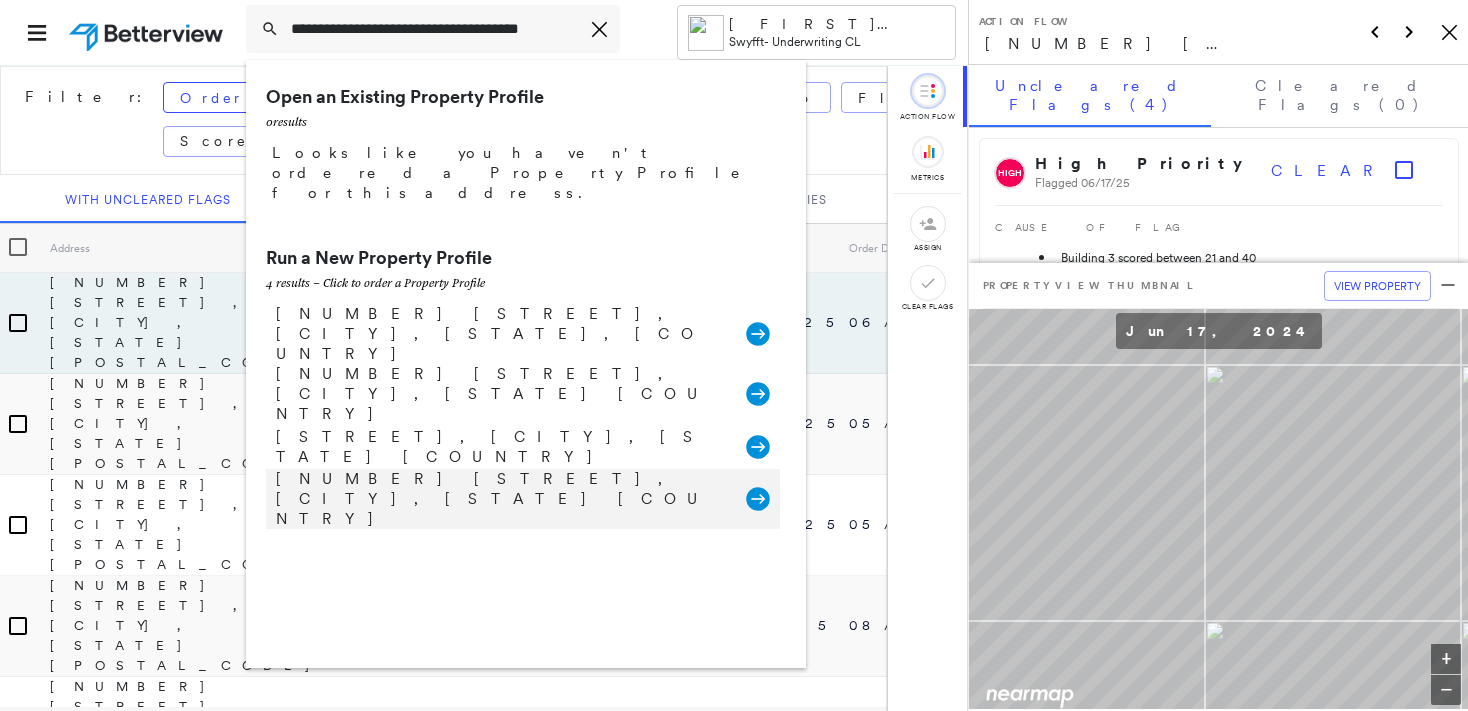 type on "**********" 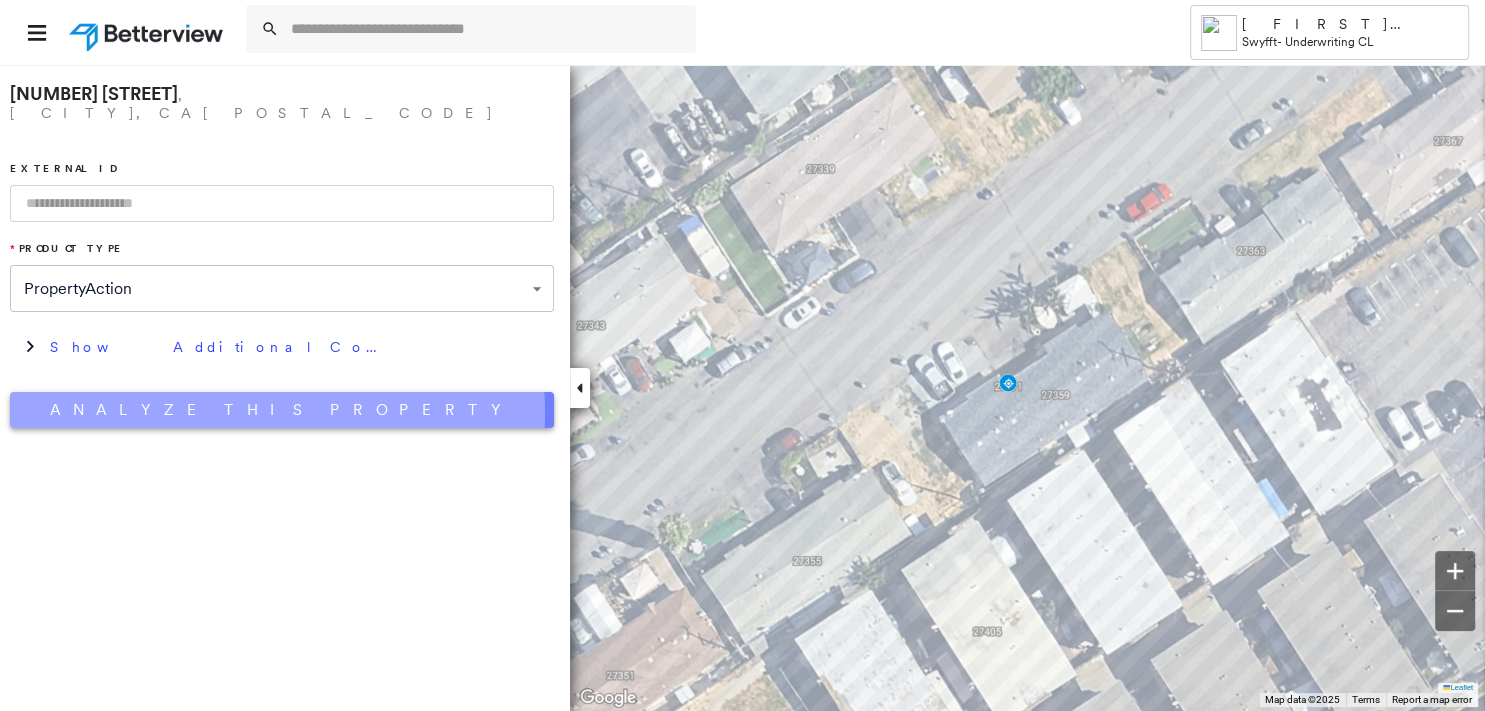 click on "Analyze This Property" at bounding box center (282, 410) 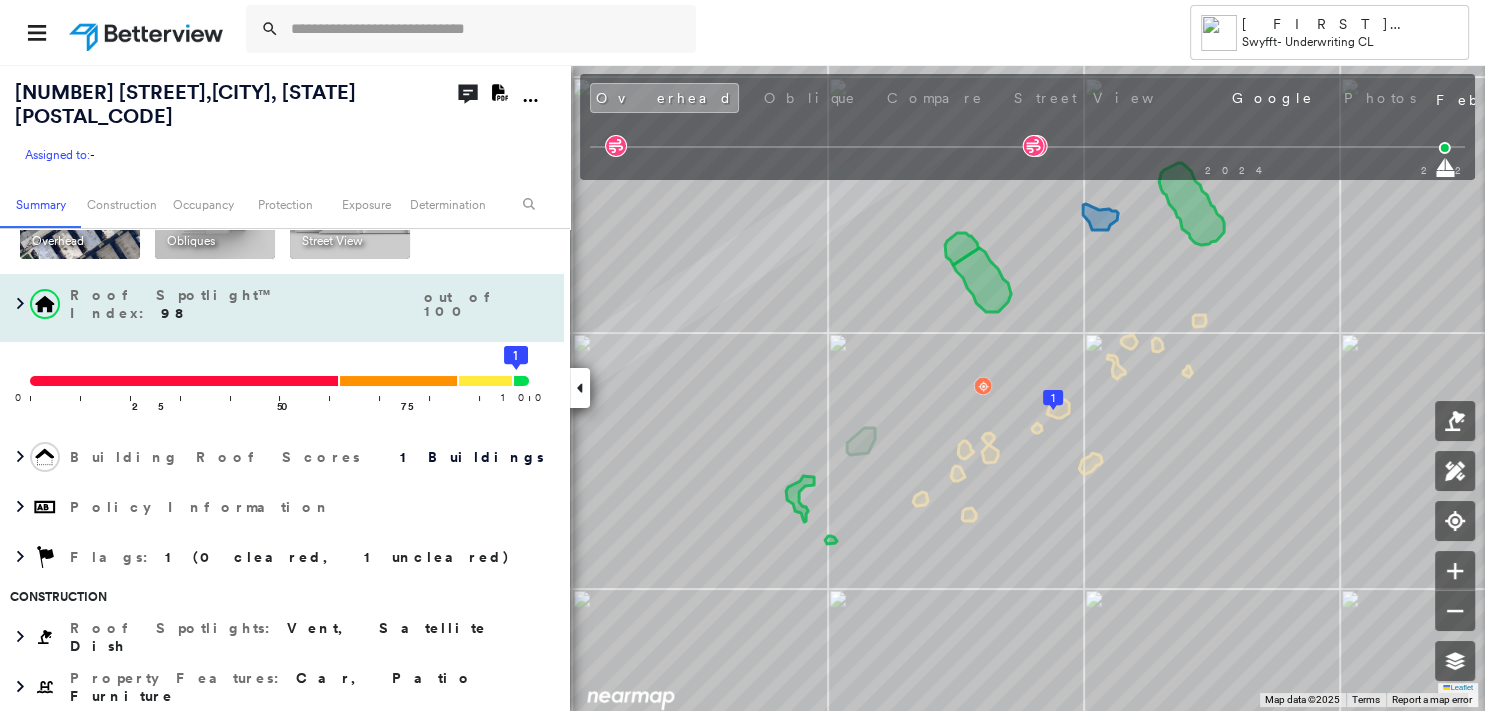 scroll, scrollTop: 0, scrollLeft: 0, axis: both 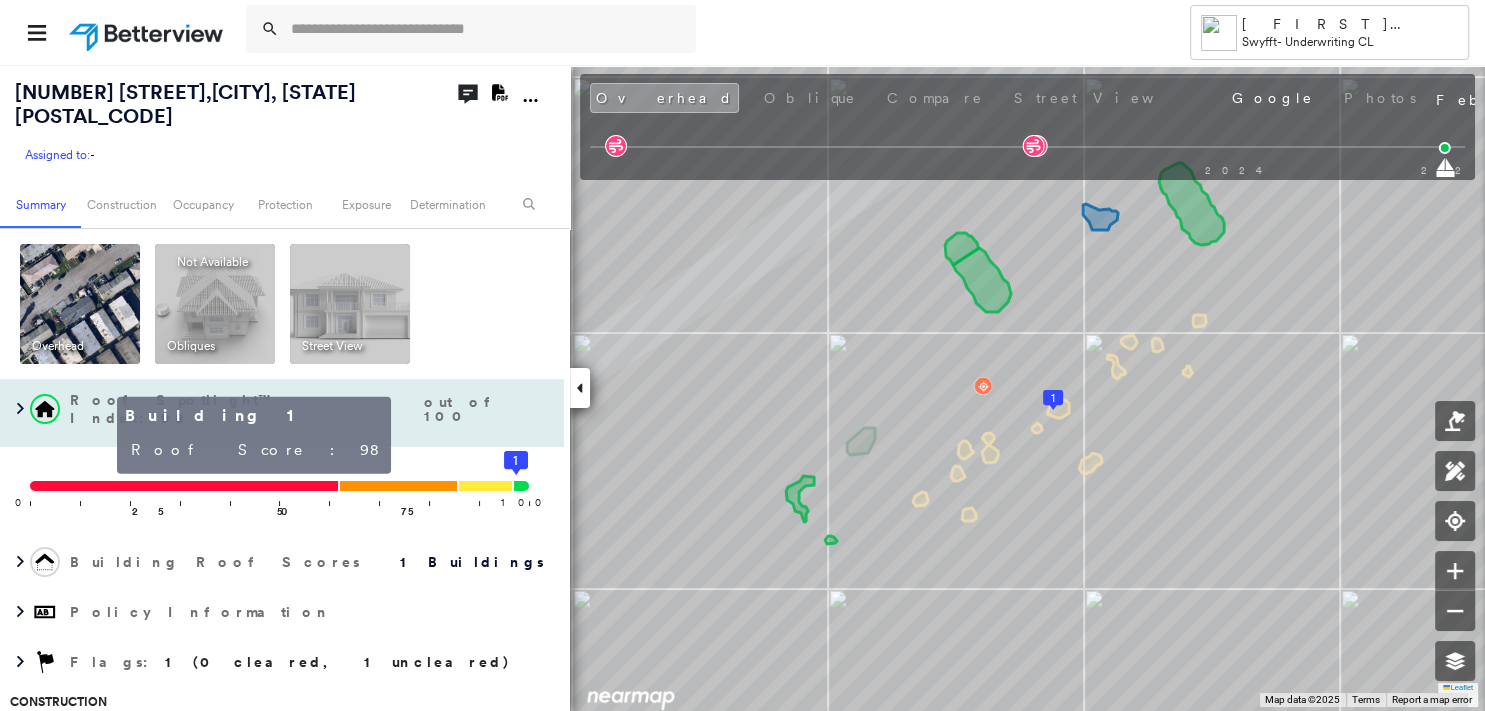 click on "1" 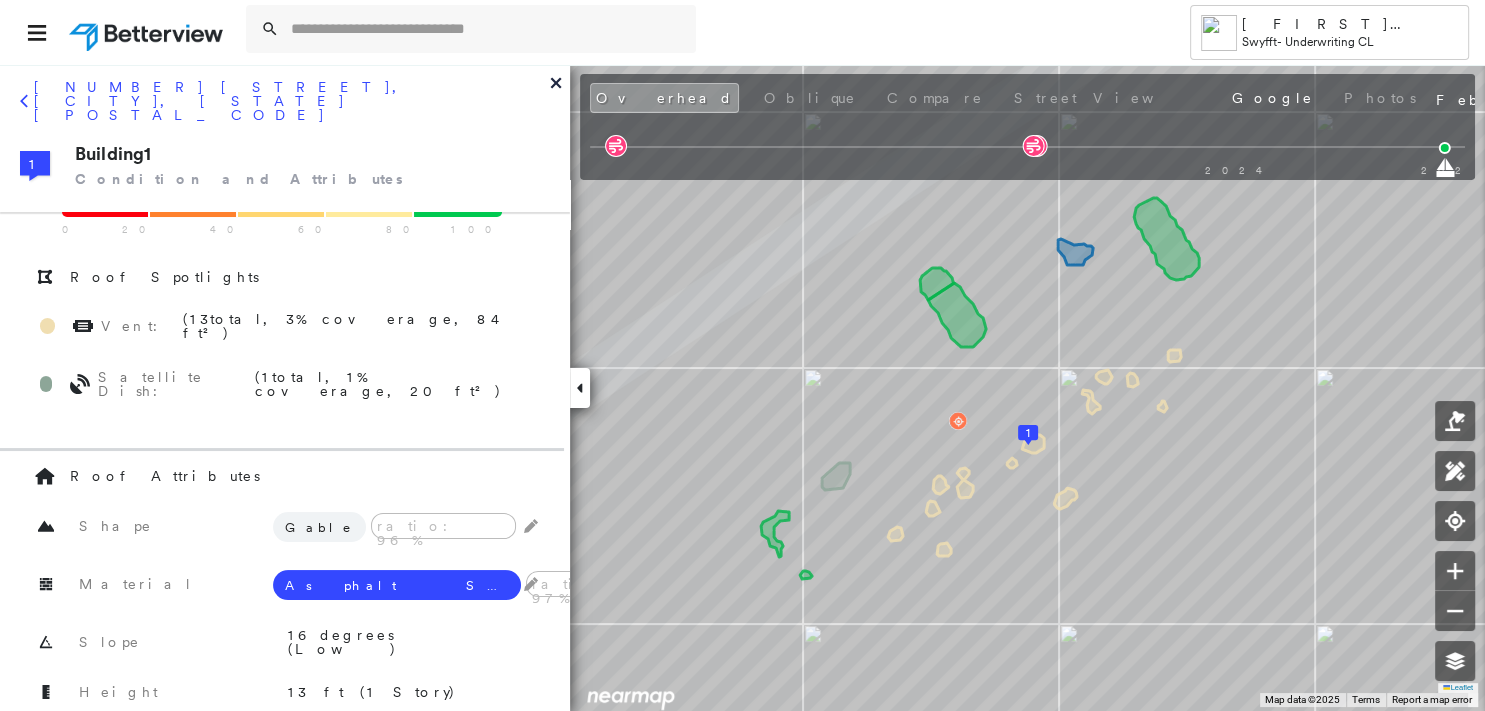 scroll, scrollTop: 0, scrollLeft: 0, axis: both 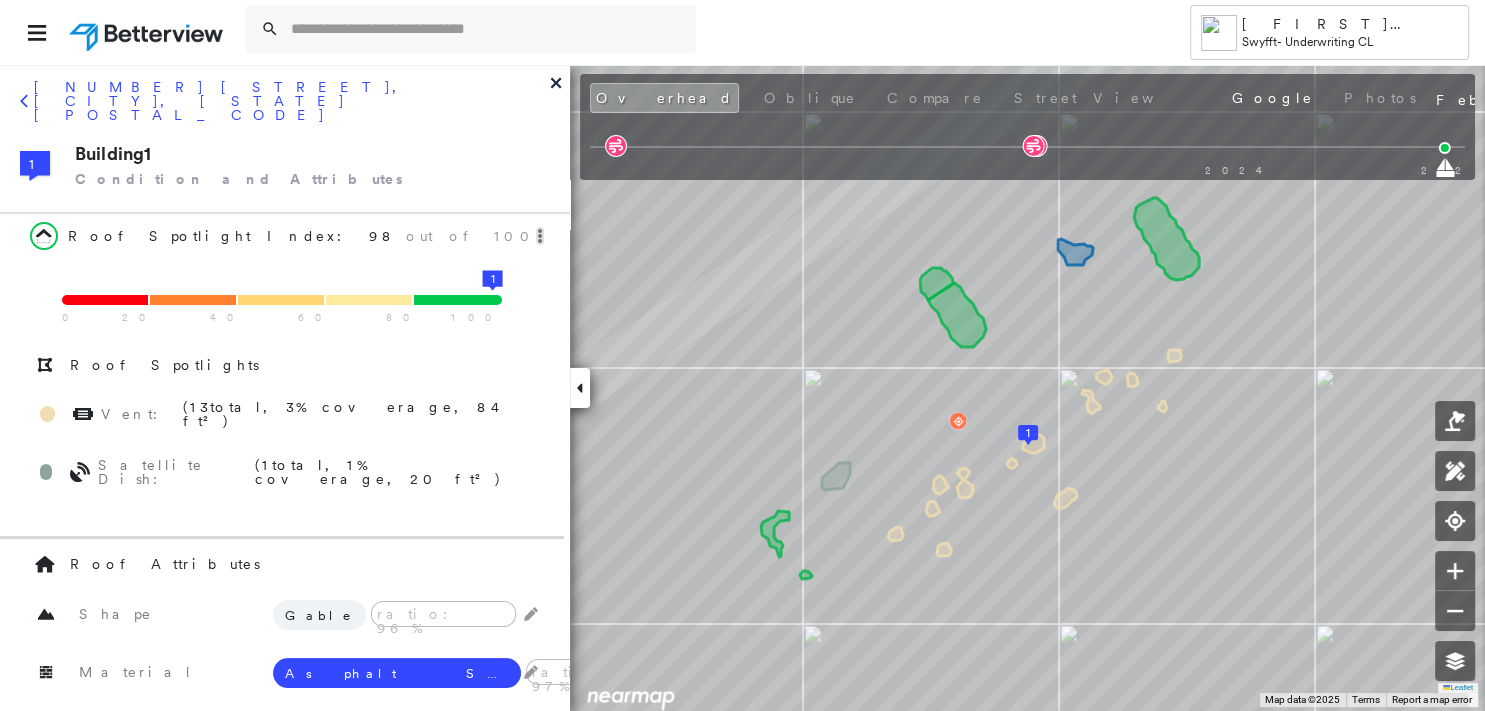 click 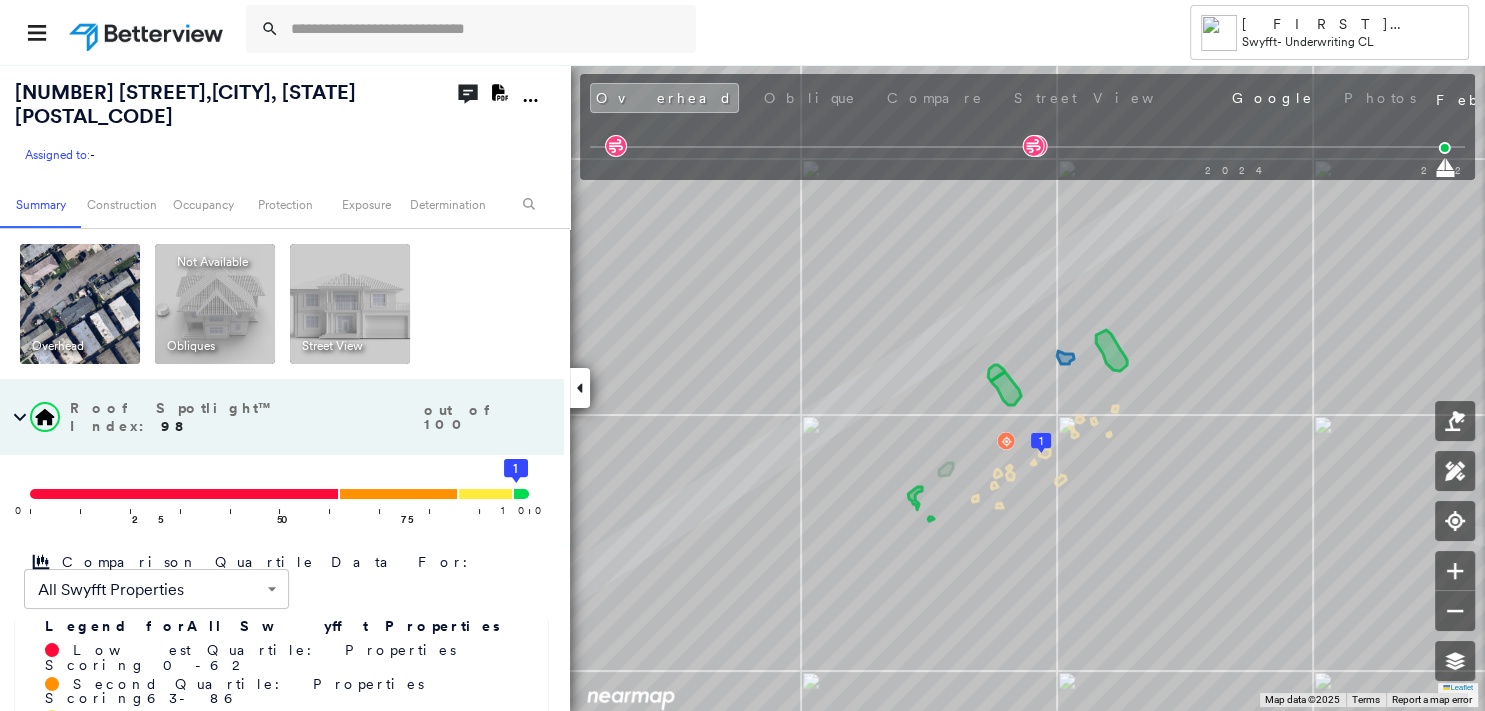 click on "Download PDF Report" 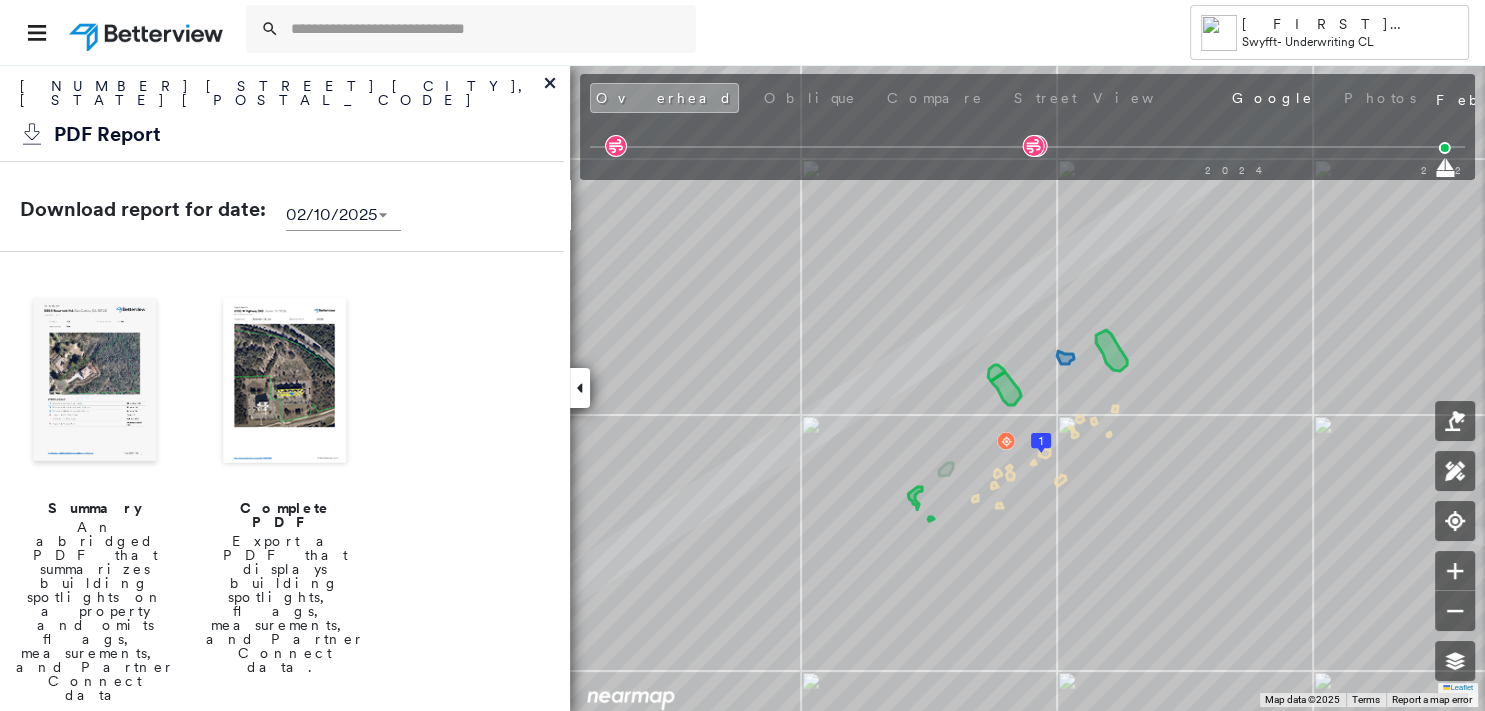 click at bounding box center [95, 382] 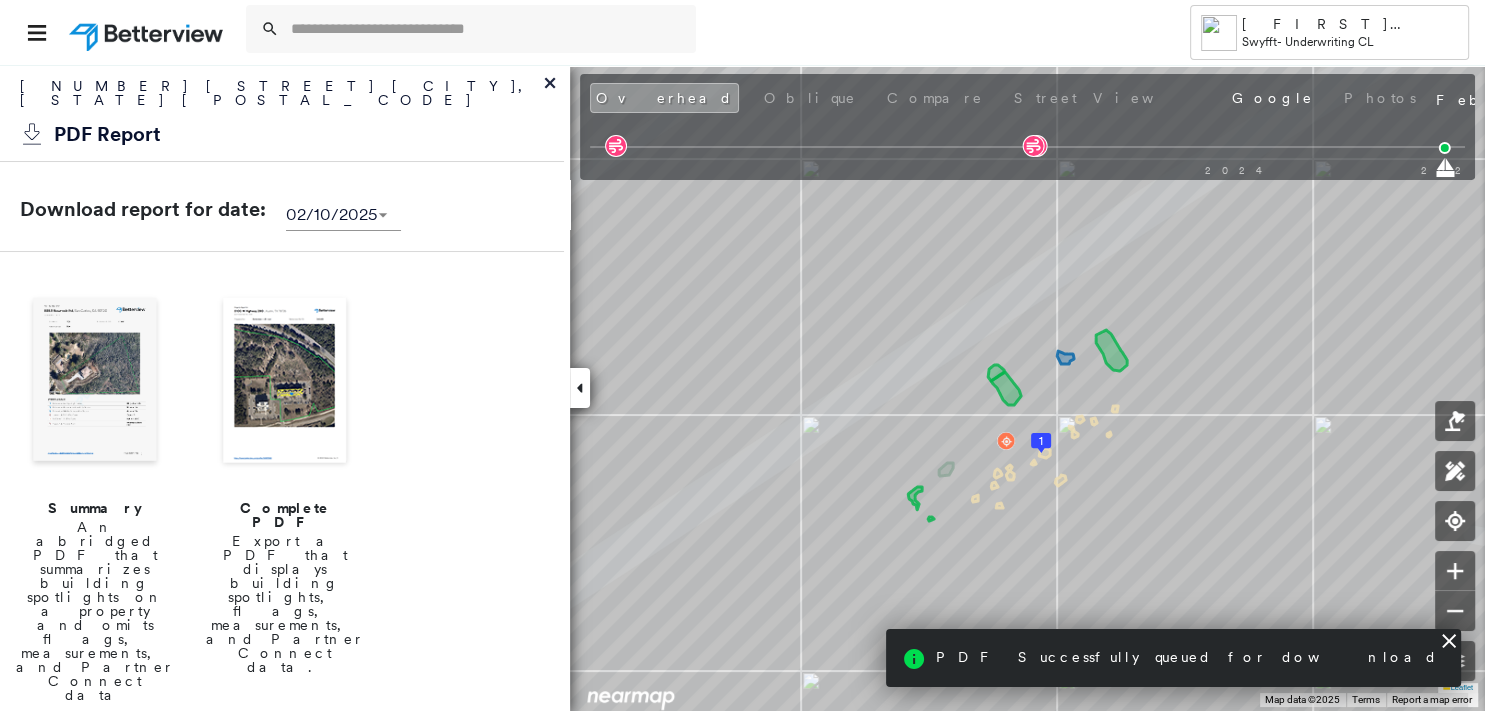 click at bounding box center [95, 382] 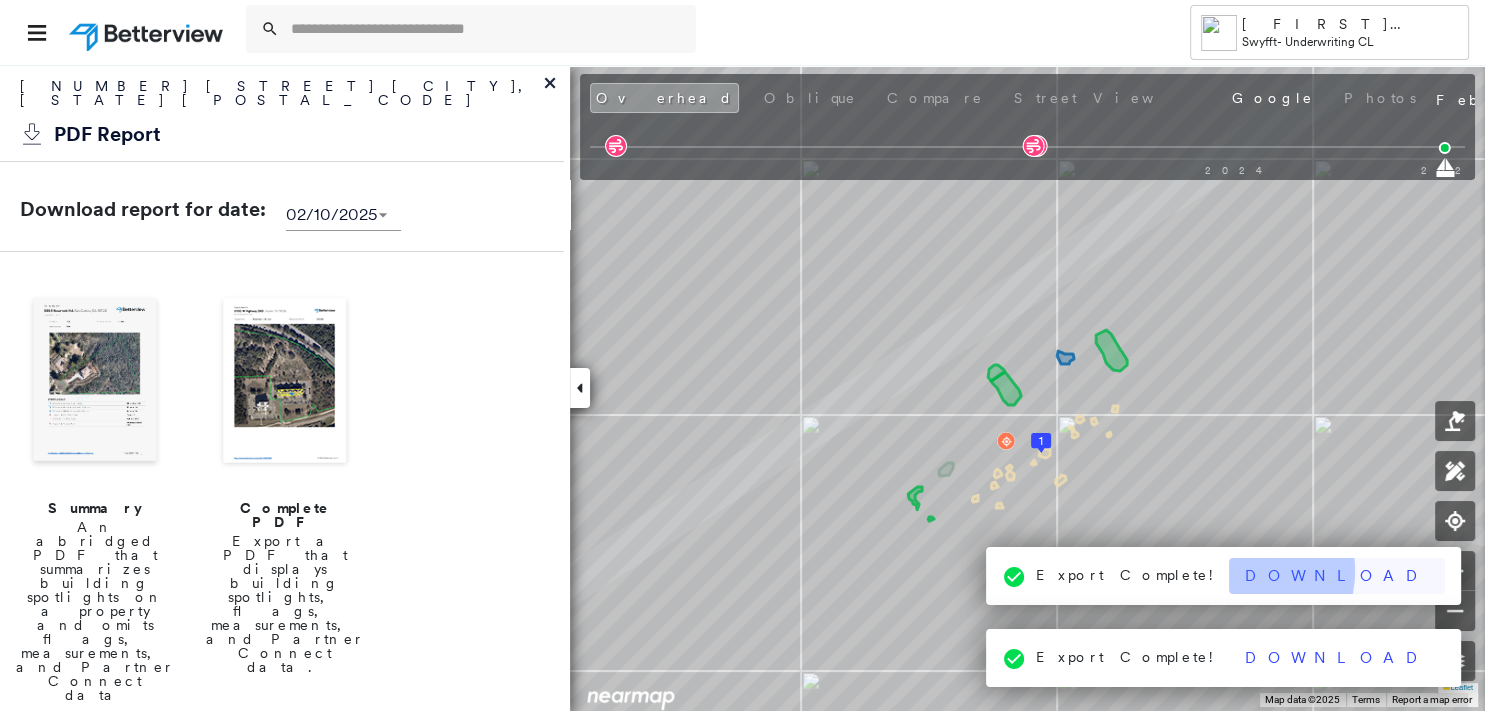 click on "Download" at bounding box center [1337, 576] 